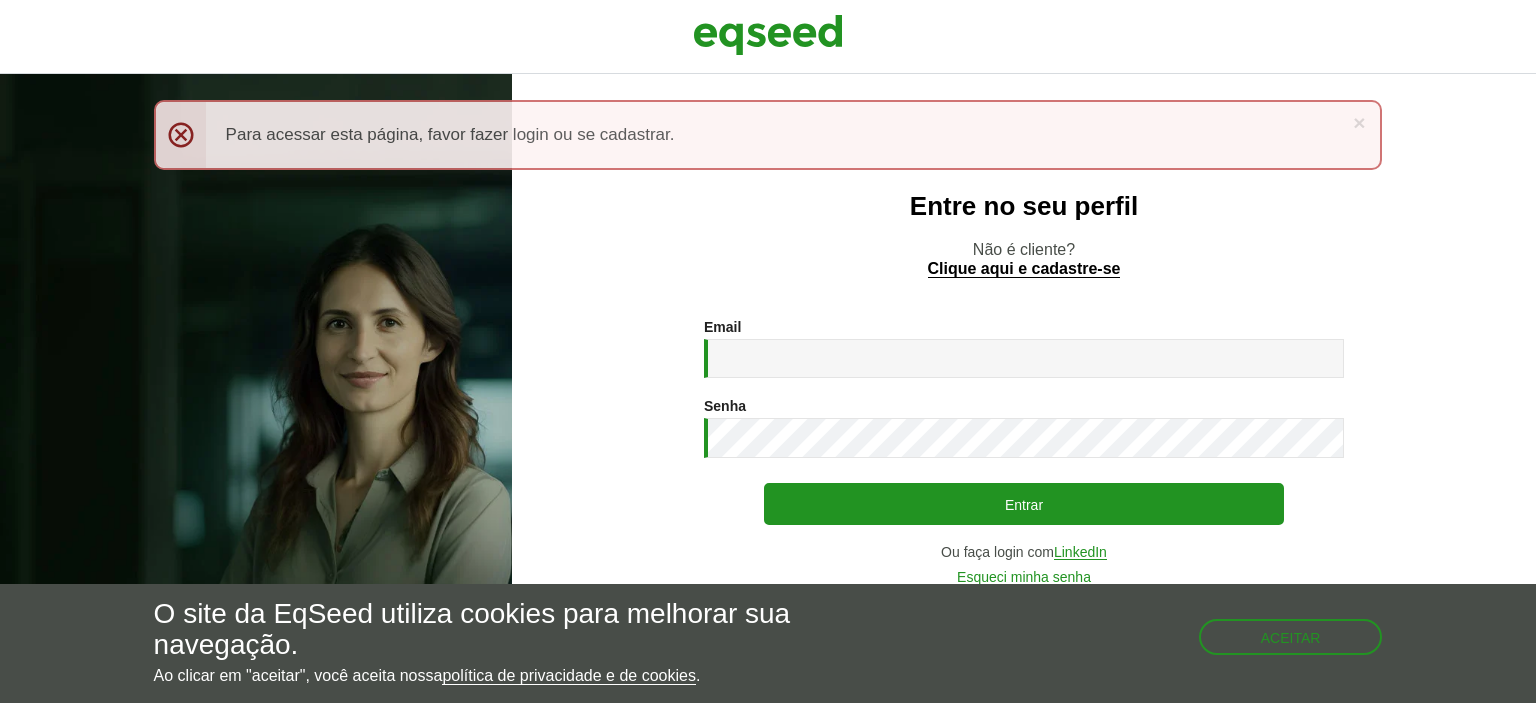 scroll, scrollTop: 0, scrollLeft: 0, axis: both 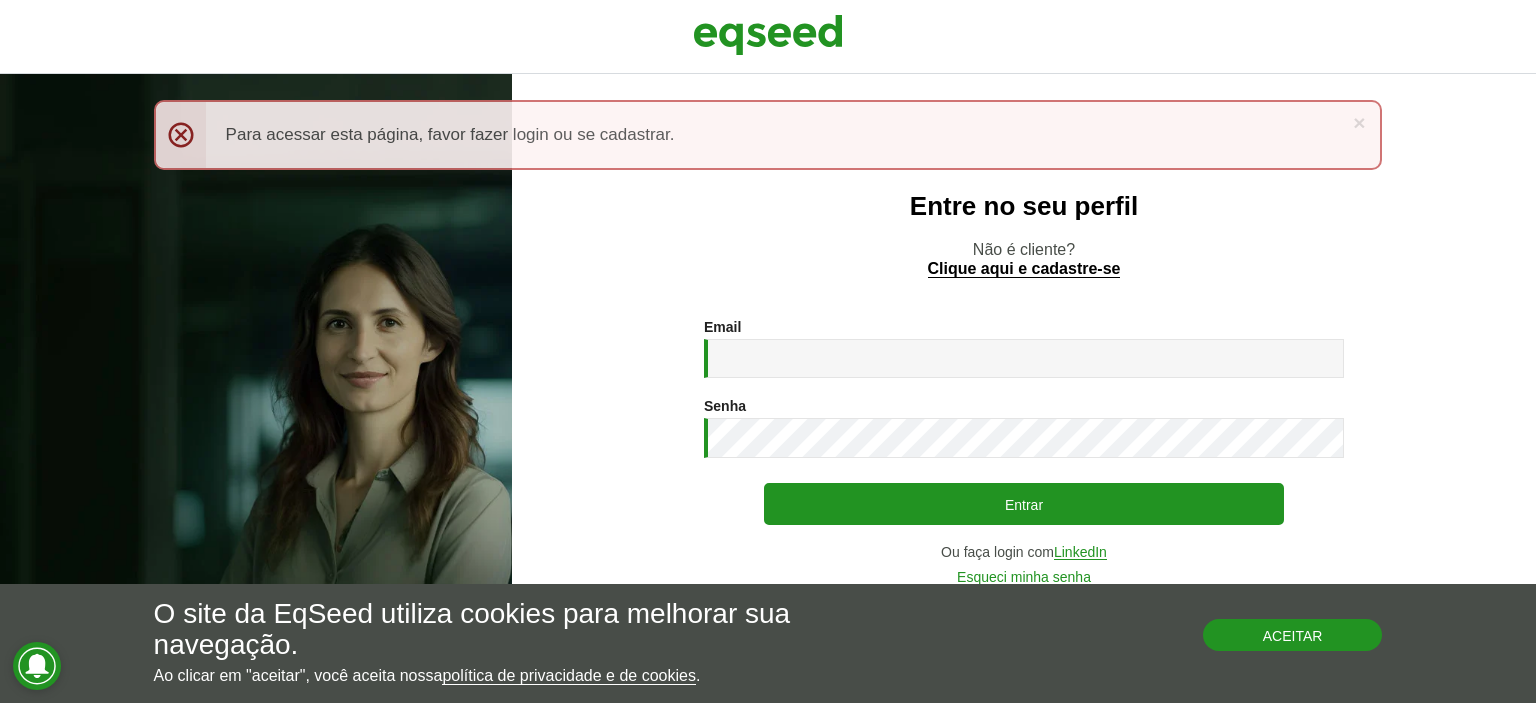 click on "Aceitar" at bounding box center (1293, 635) 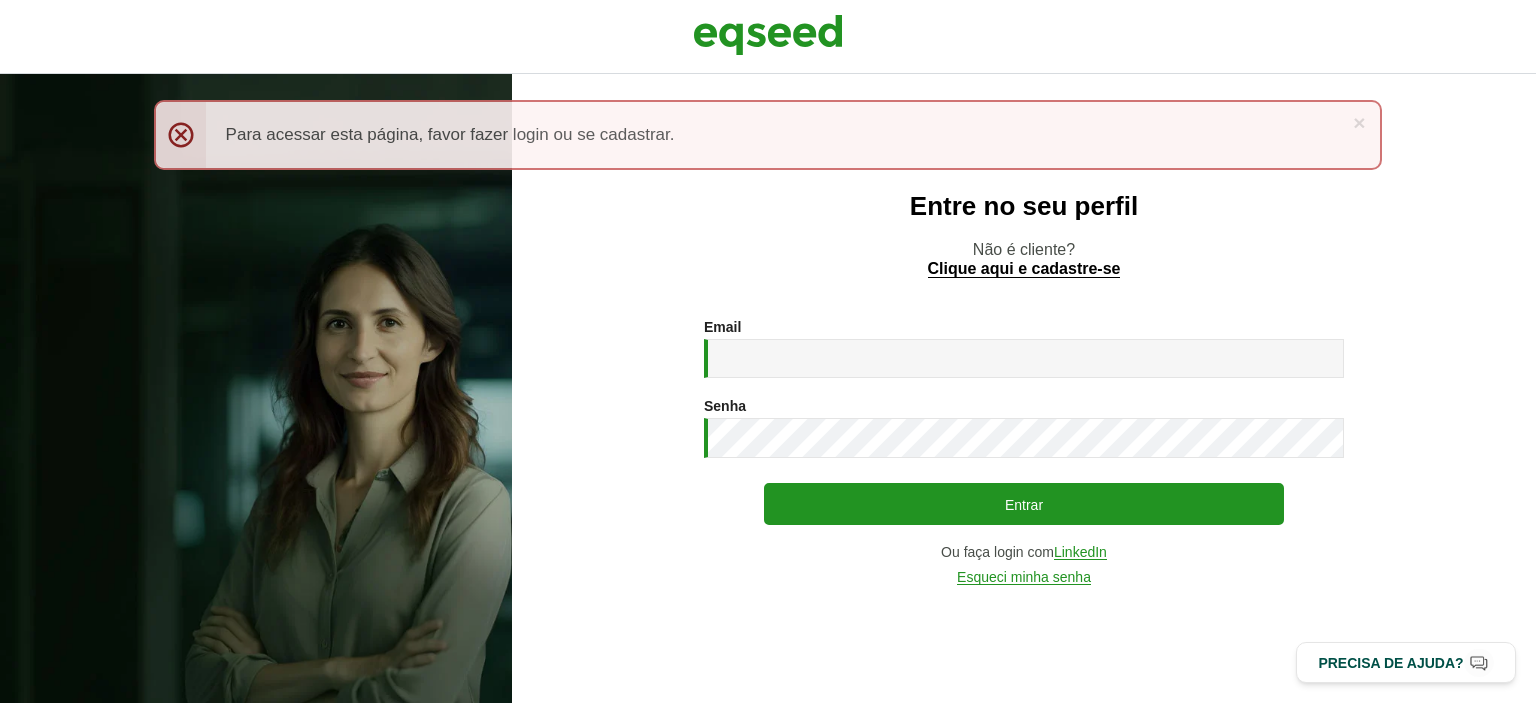 scroll, scrollTop: 0, scrollLeft: 0, axis: both 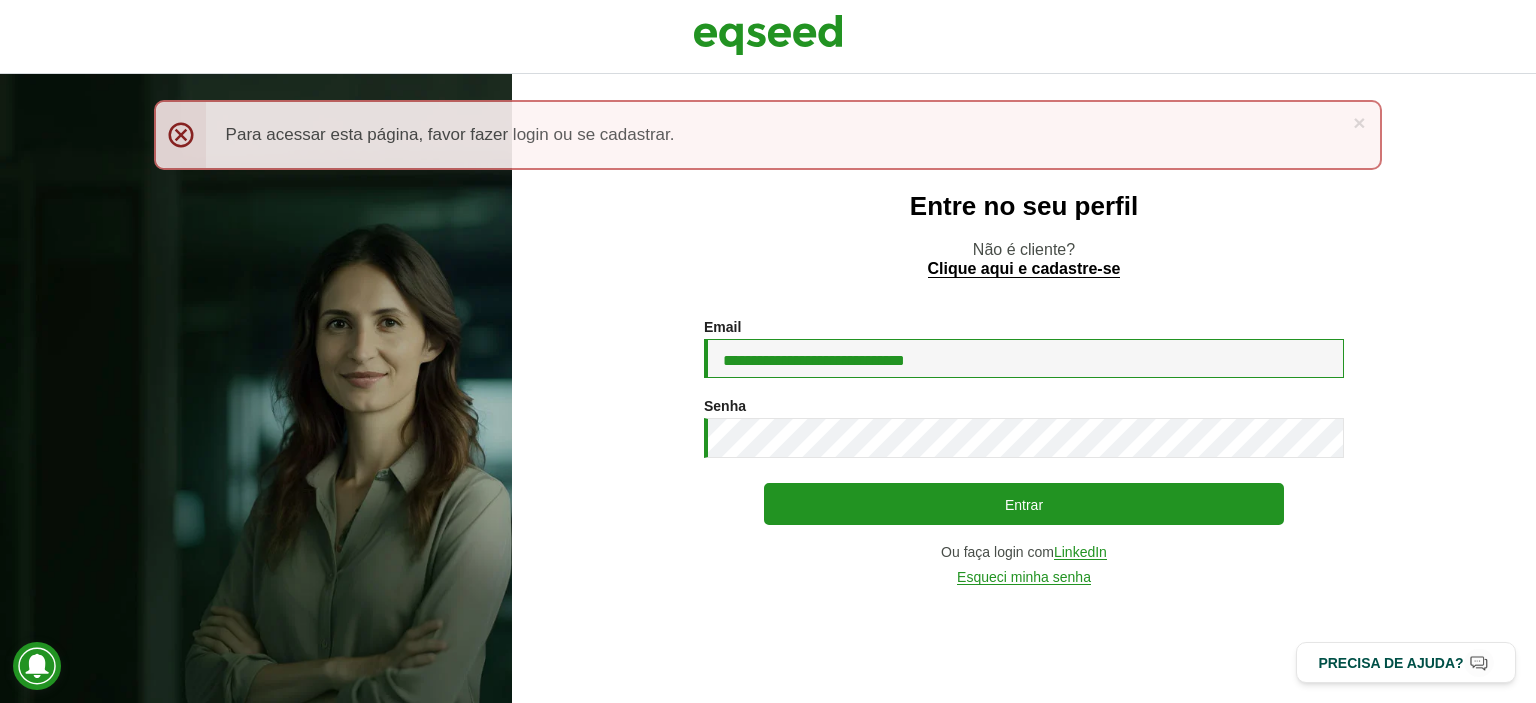 click on "**********" at bounding box center (1024, 358) 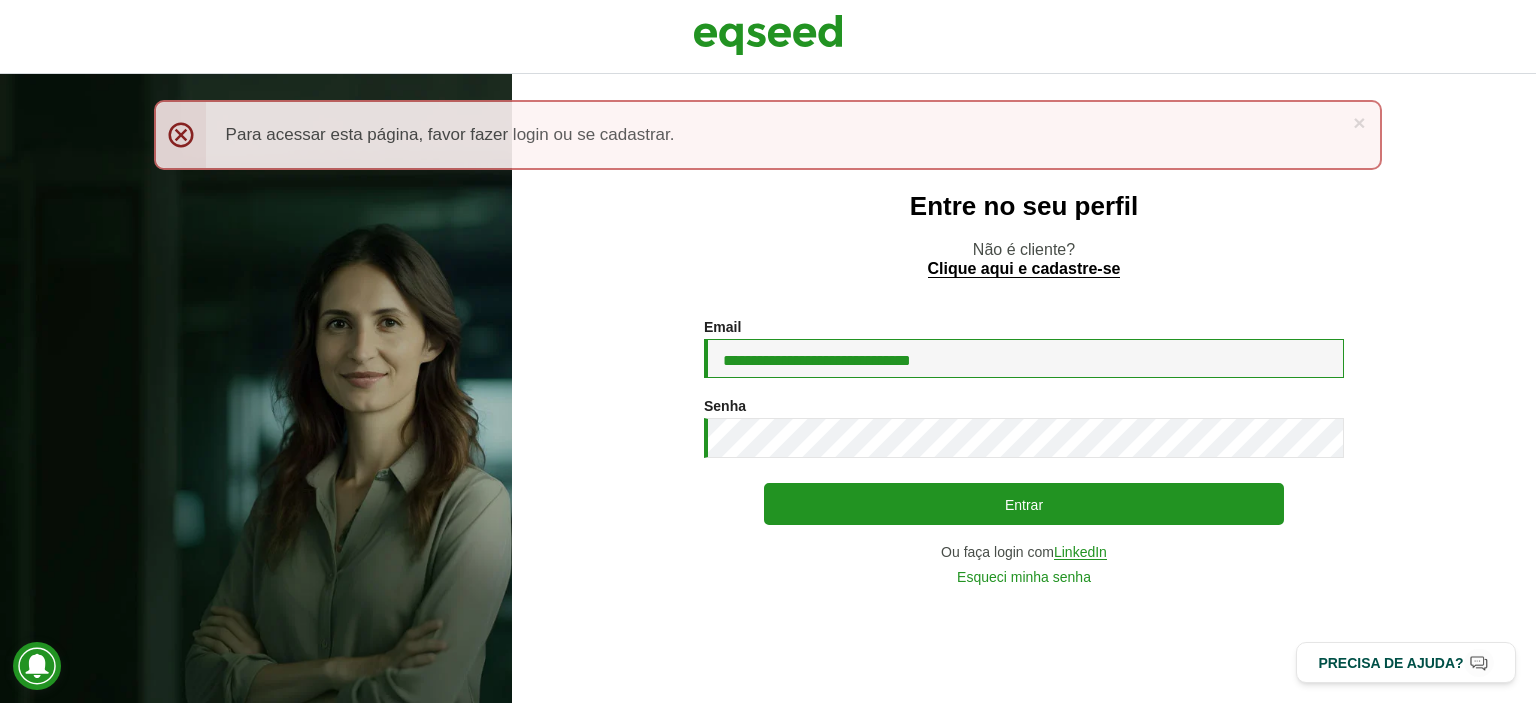type on "**********" 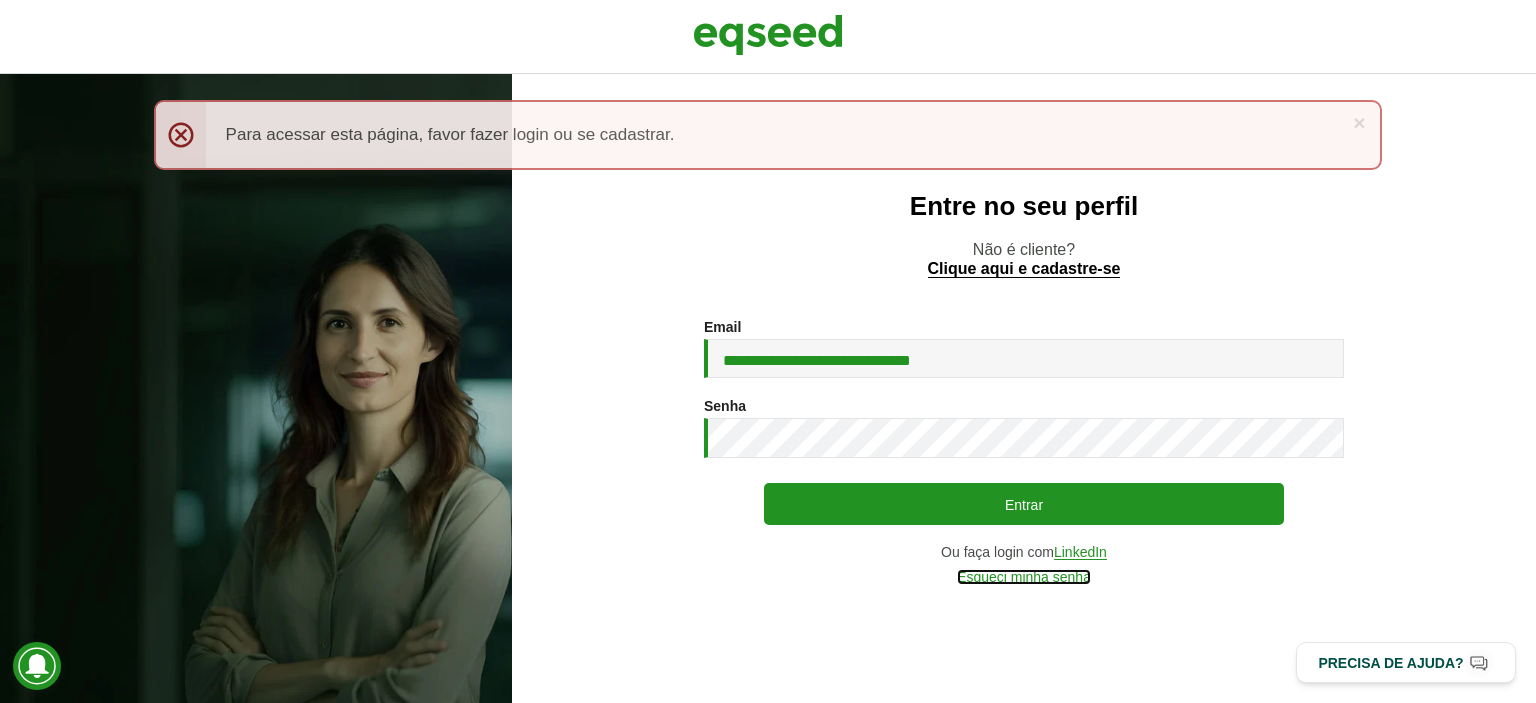 click on "Esqueci minha senha" at bounding box center [1024, 577] 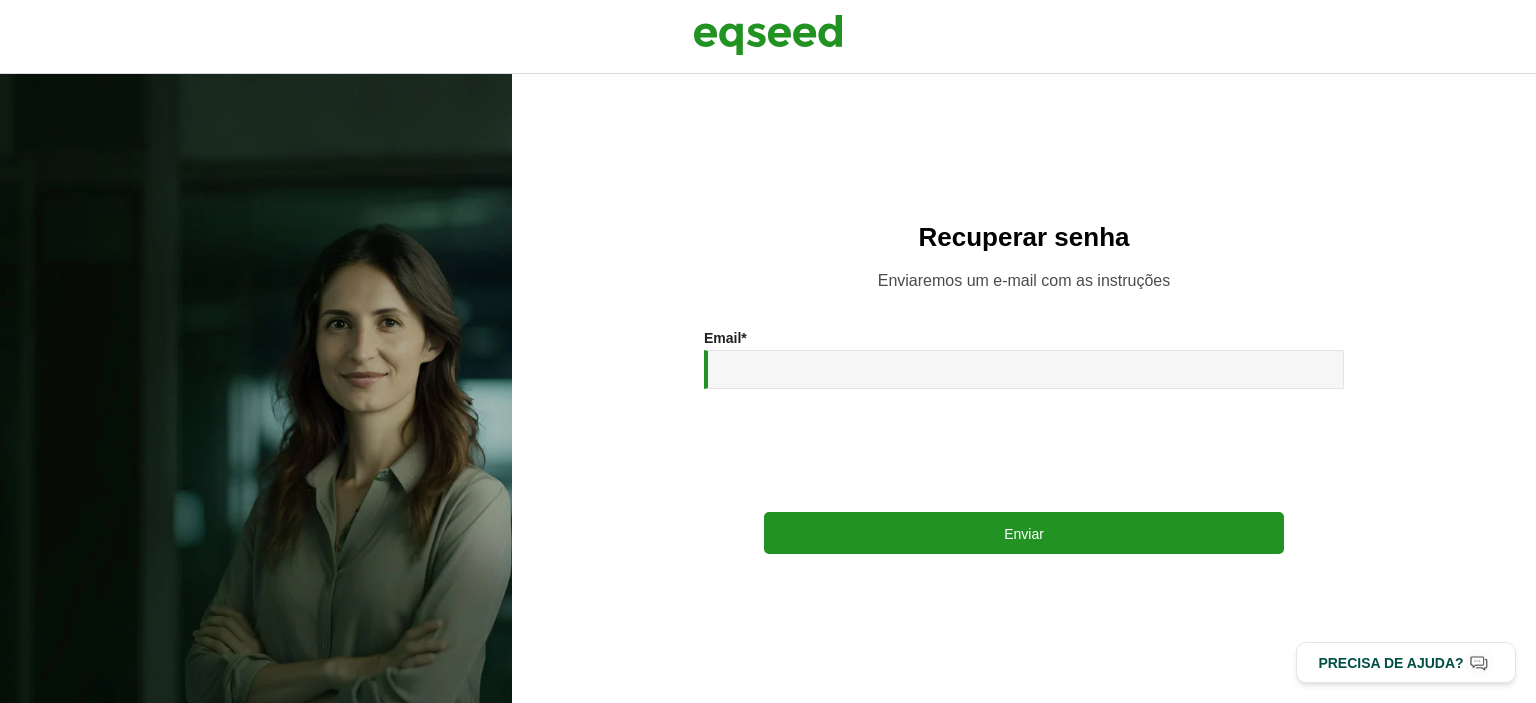 scroll, scrollTop: 0, scrollLeft: 0, axis: both 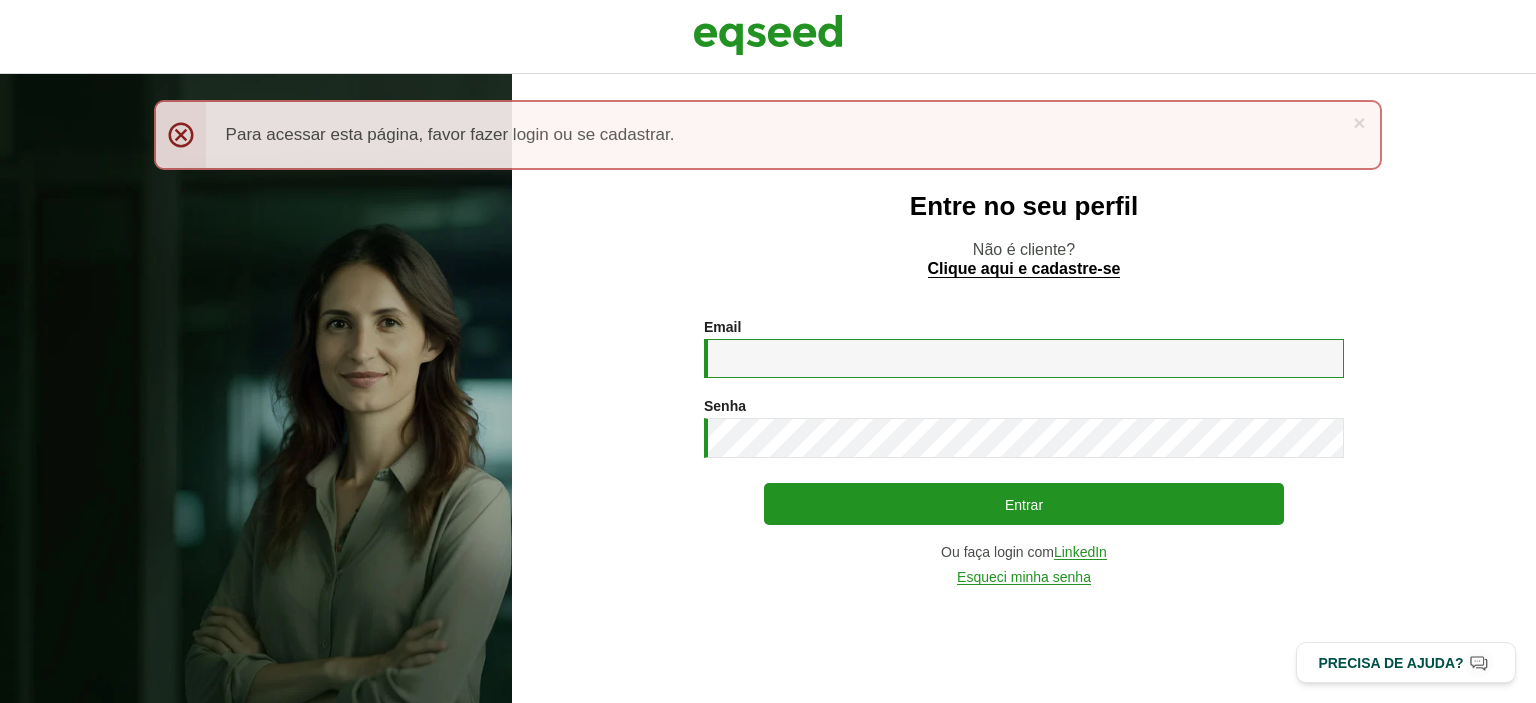 click on "Email  *" at bounding box center [1024, 358] 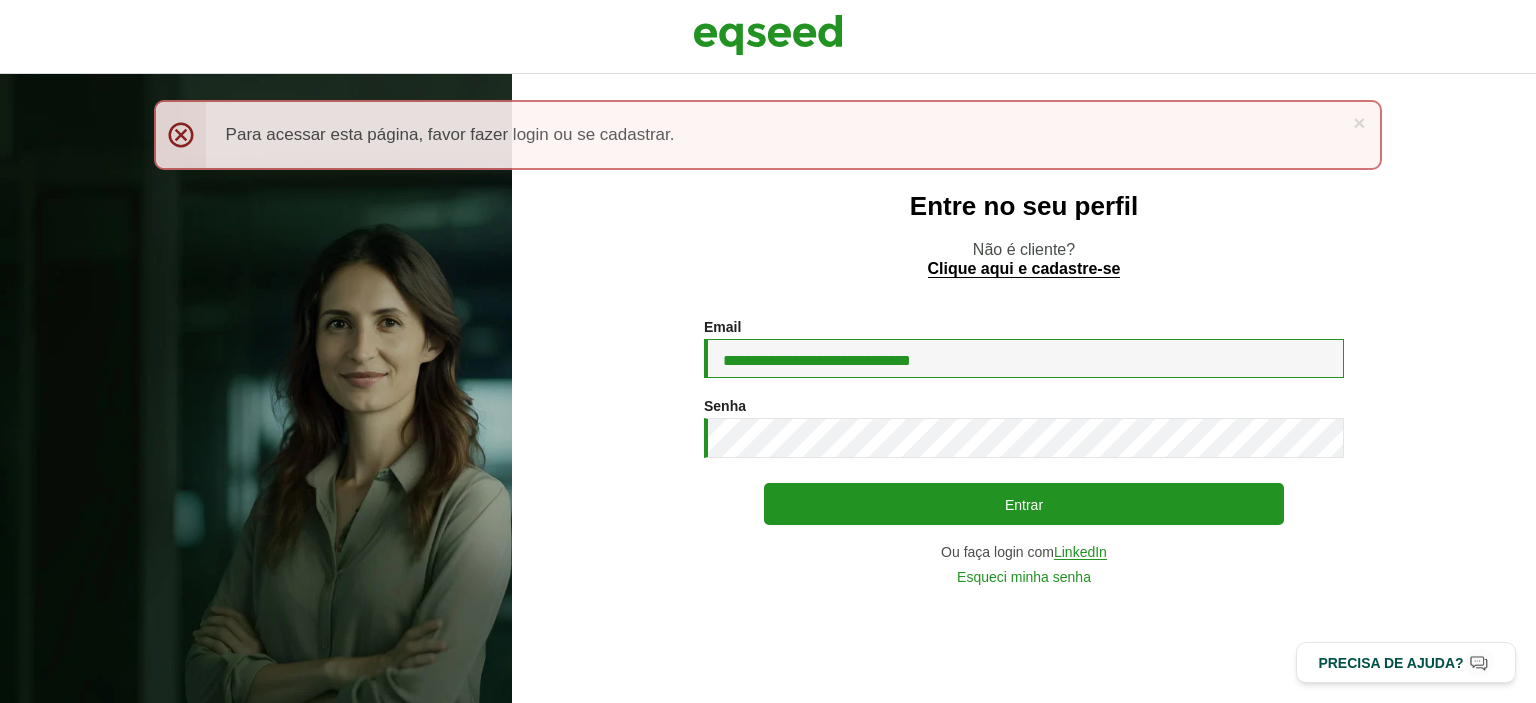 type on "**********" 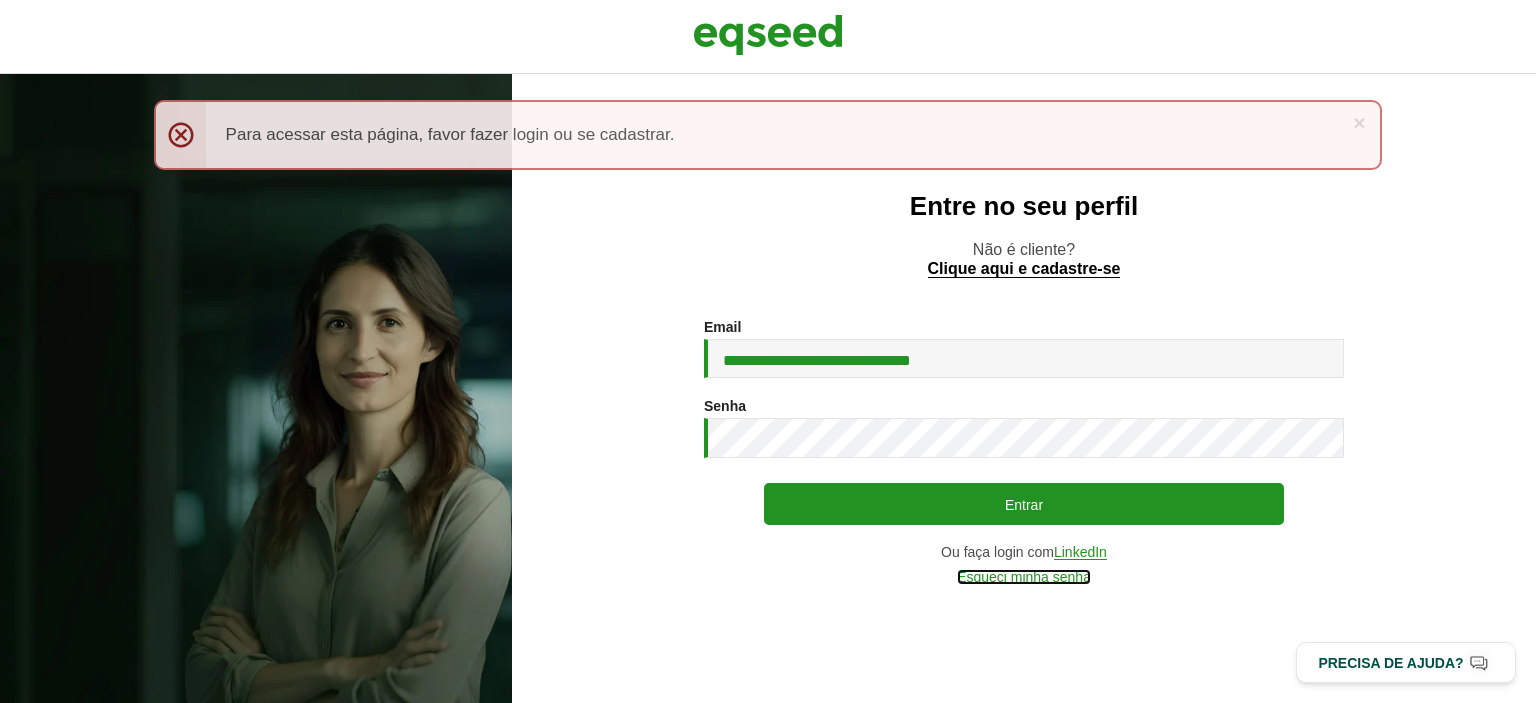 click on "Esqueci minha senha" at bounding box center [1024, 577] 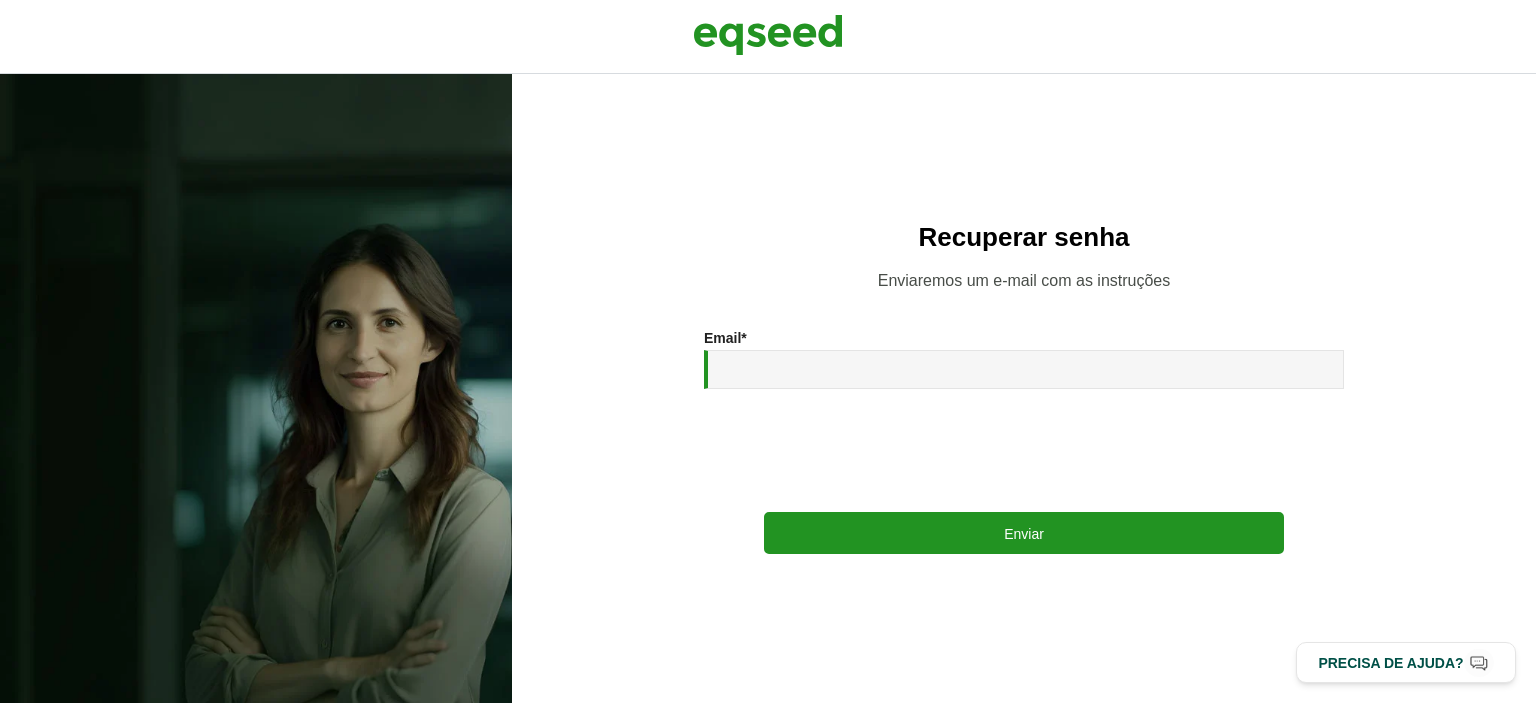 scroll, scrollTop: 0, scrollLeft: 0, axis: both 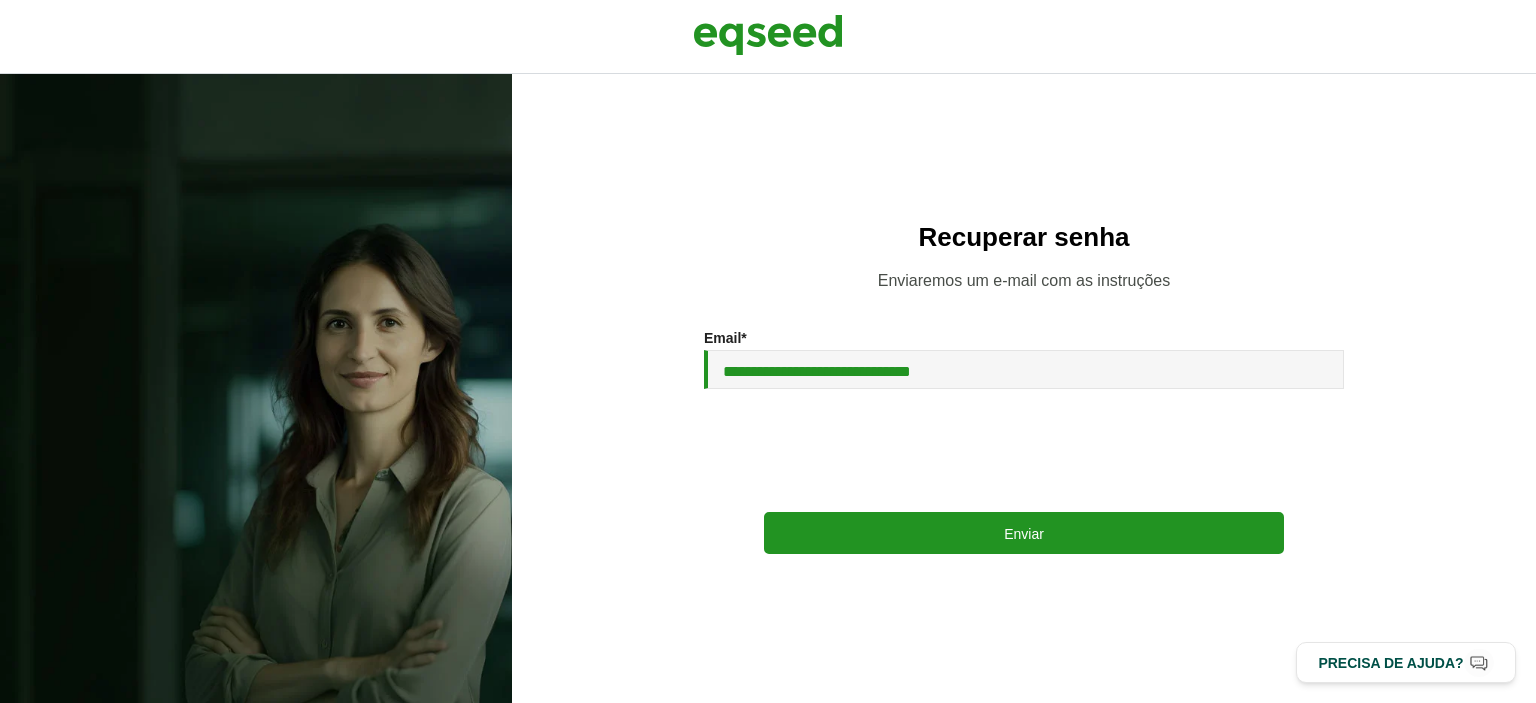 type on "**********" 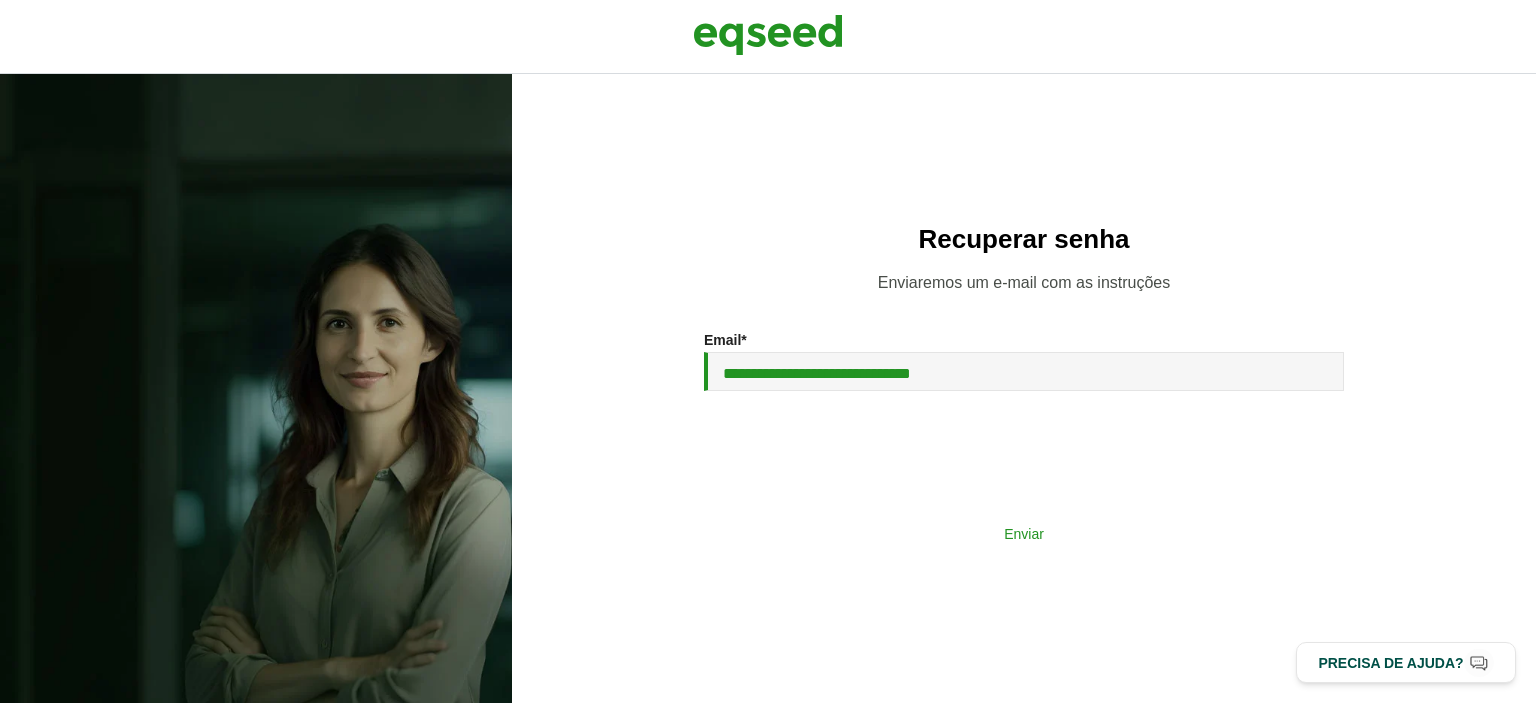 click on "Enviar" at bounding box center [1024, 533] 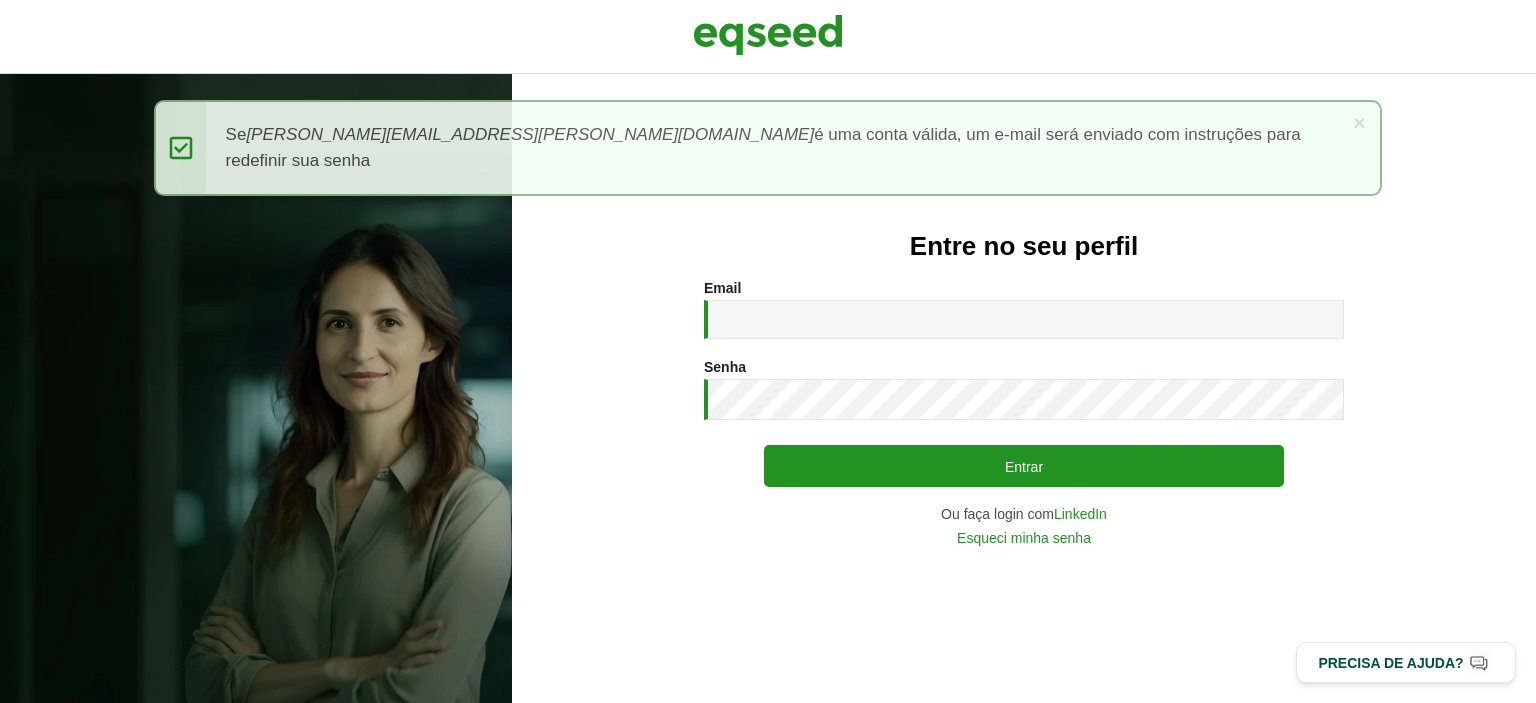 scroll, scrollTop: 0, scrollLeft: 0, axis: both 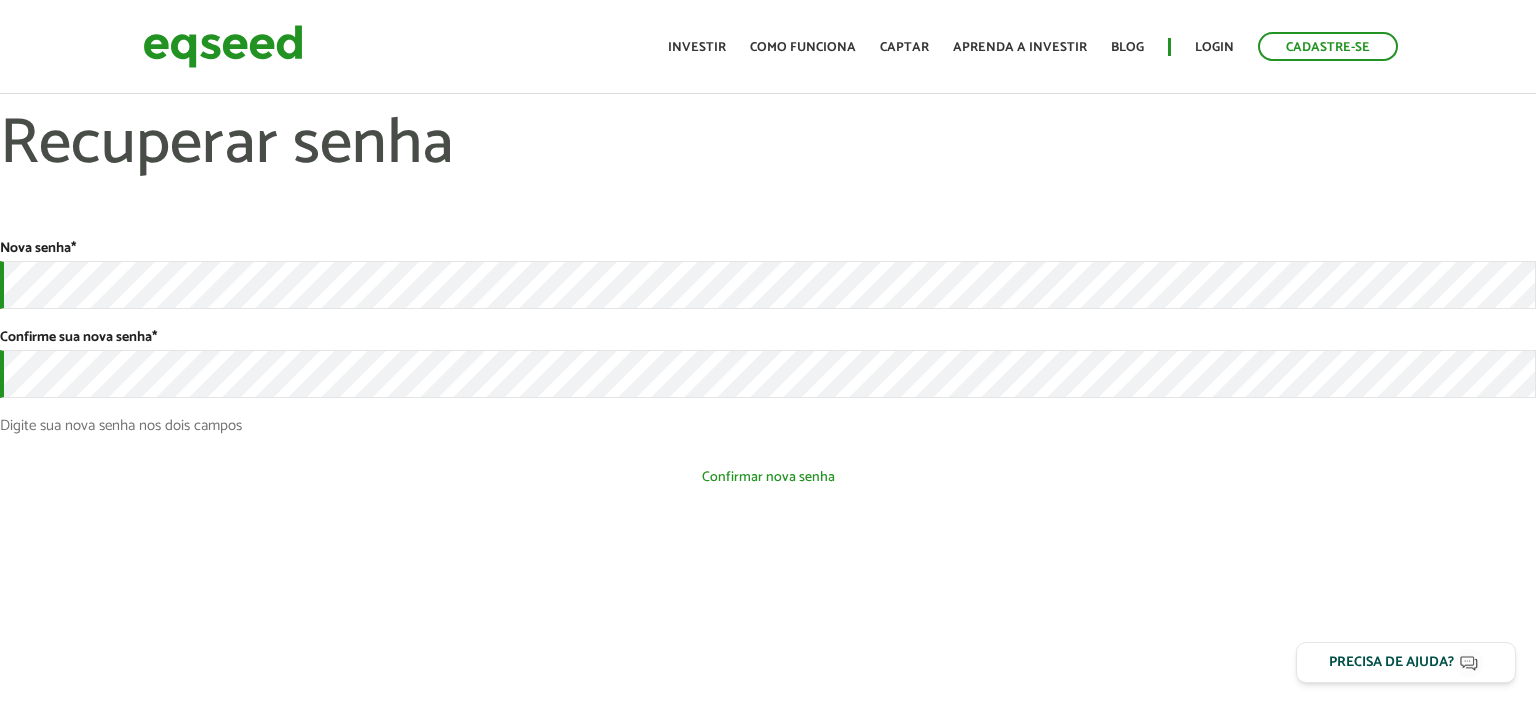 click on "Confirmar nova senha" at bounding box center (768, 477) 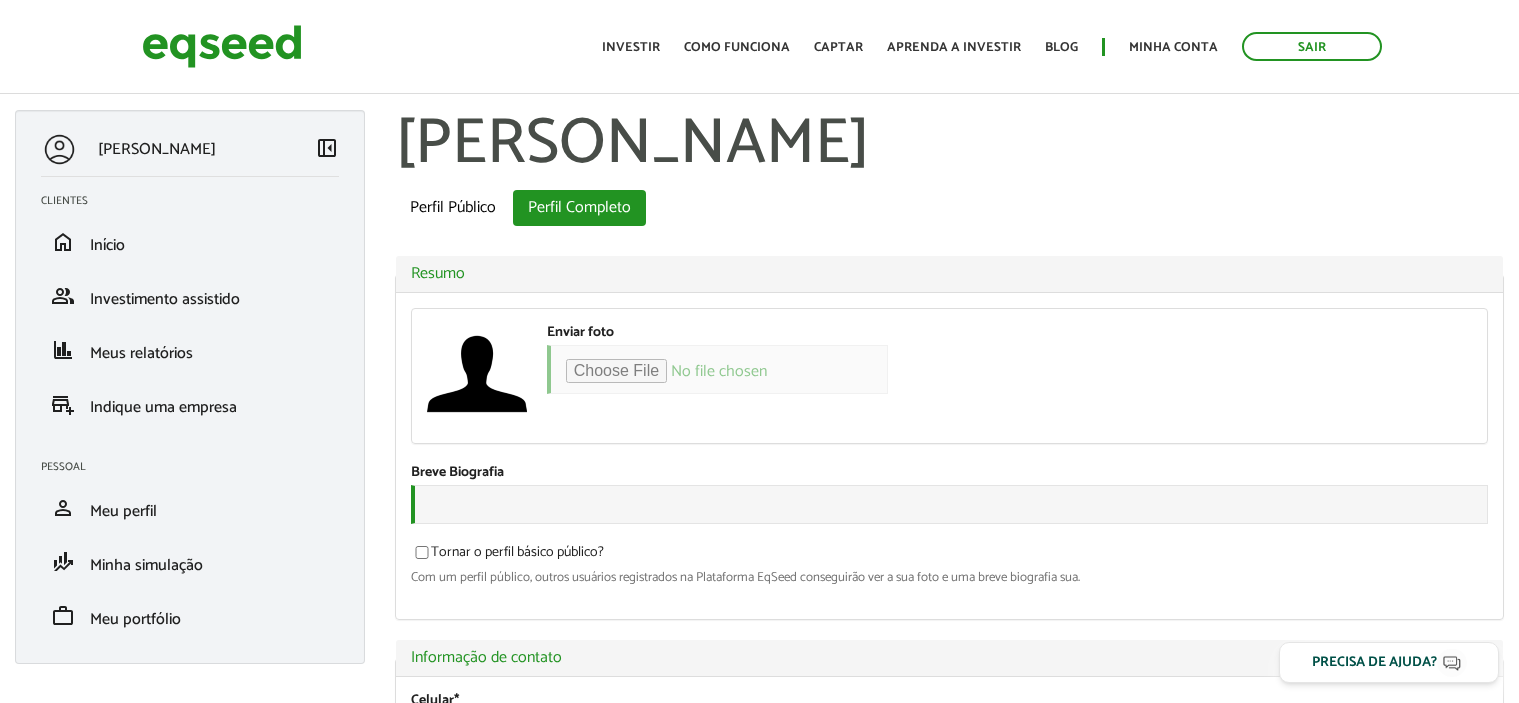 scroll, scrollTop: 0, scrollLeft: 0, axis: both 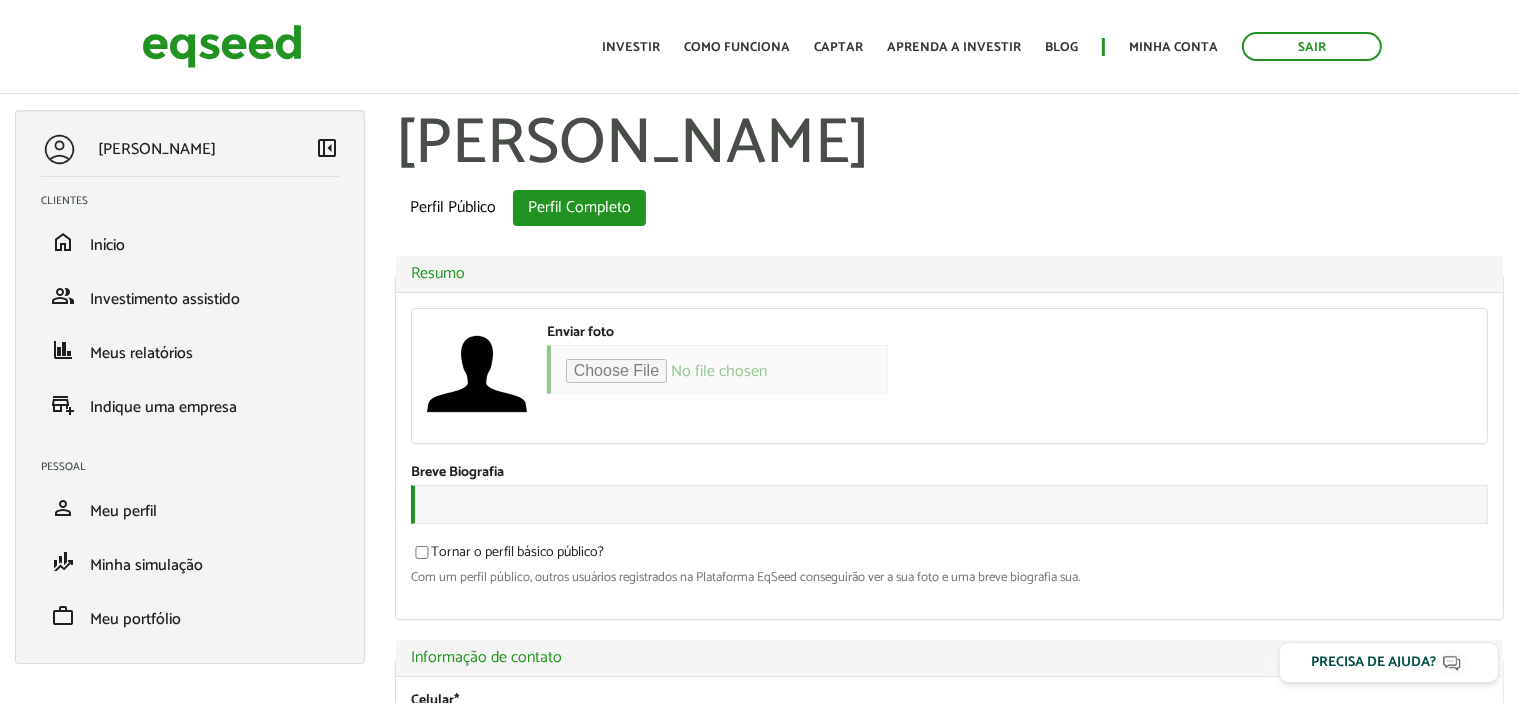 type on "**********" 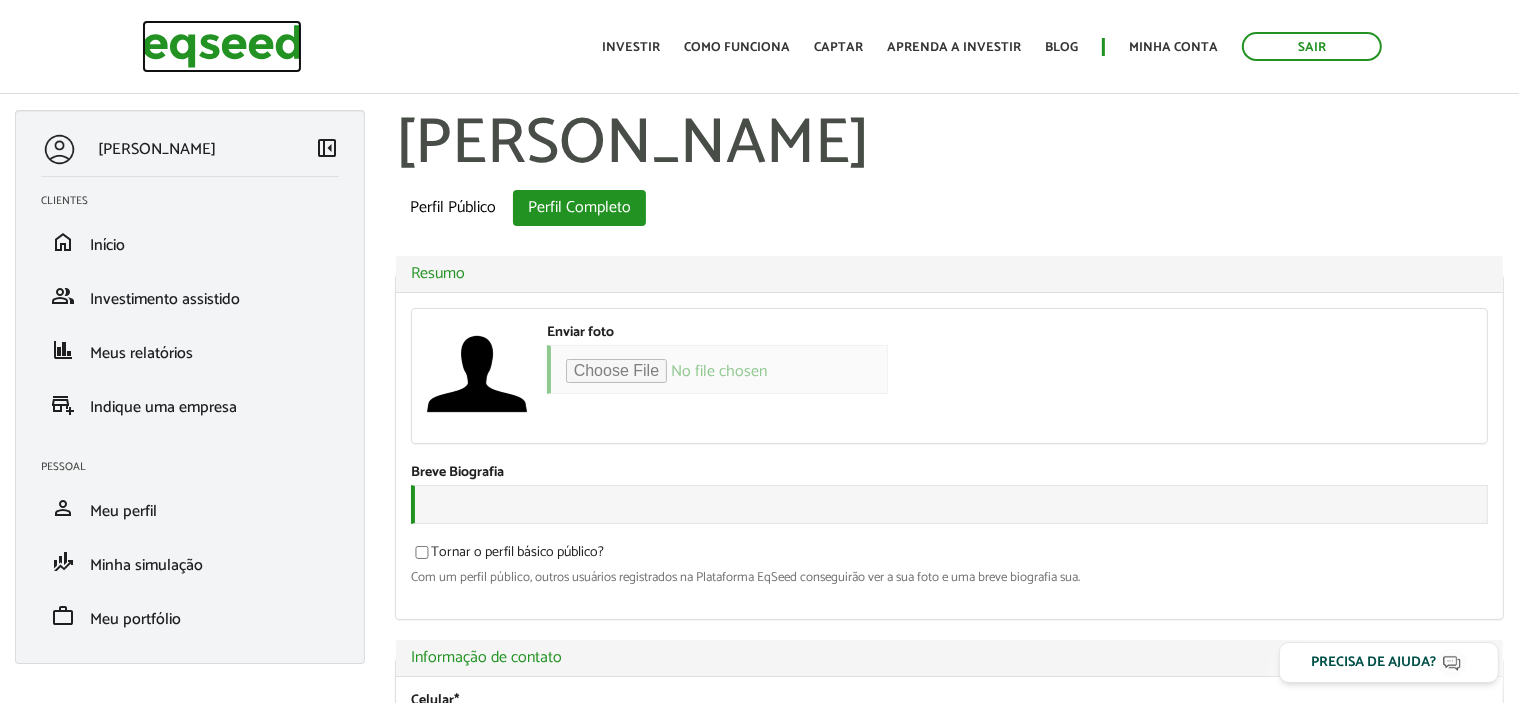 click at bounding box center (222, 46) 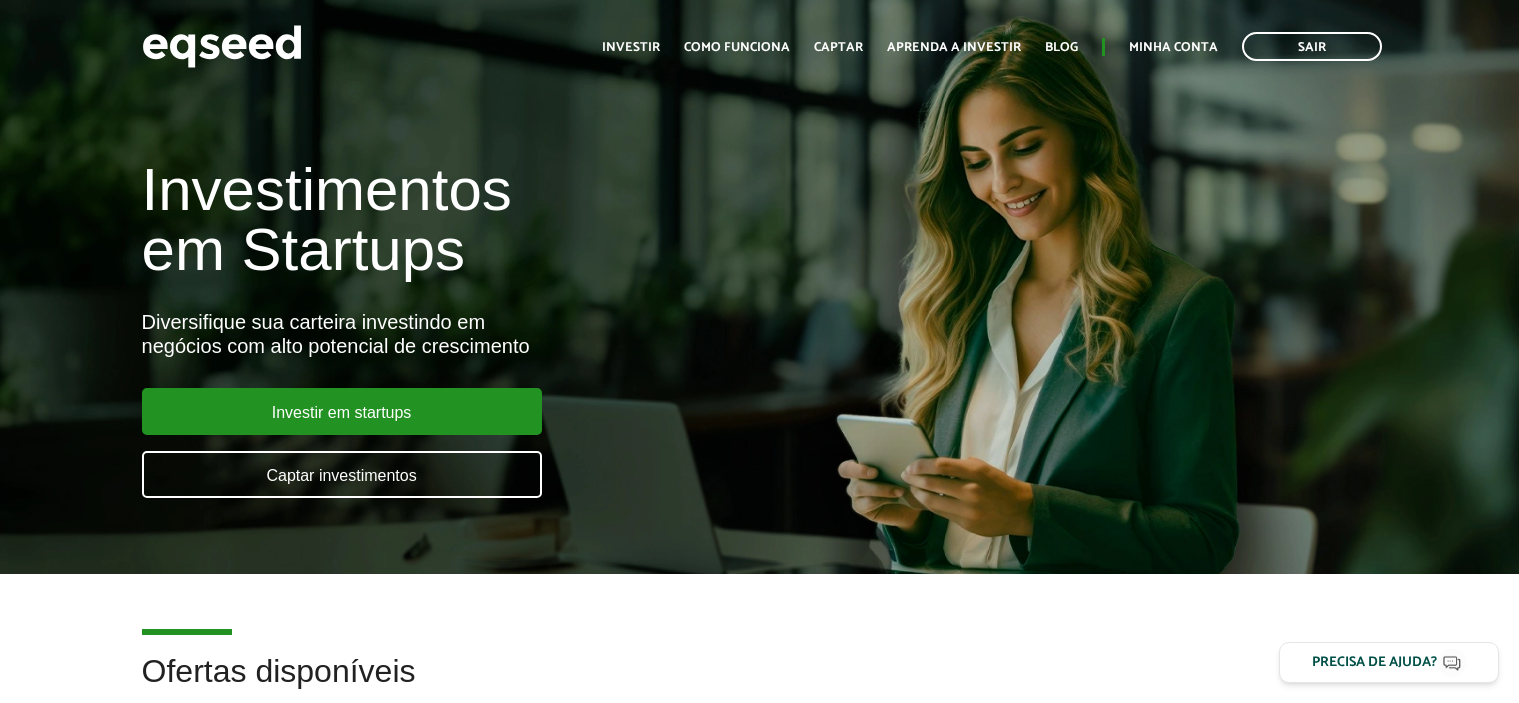 scroll, scrollTop: 0, scrollLeft: 0, axis: both 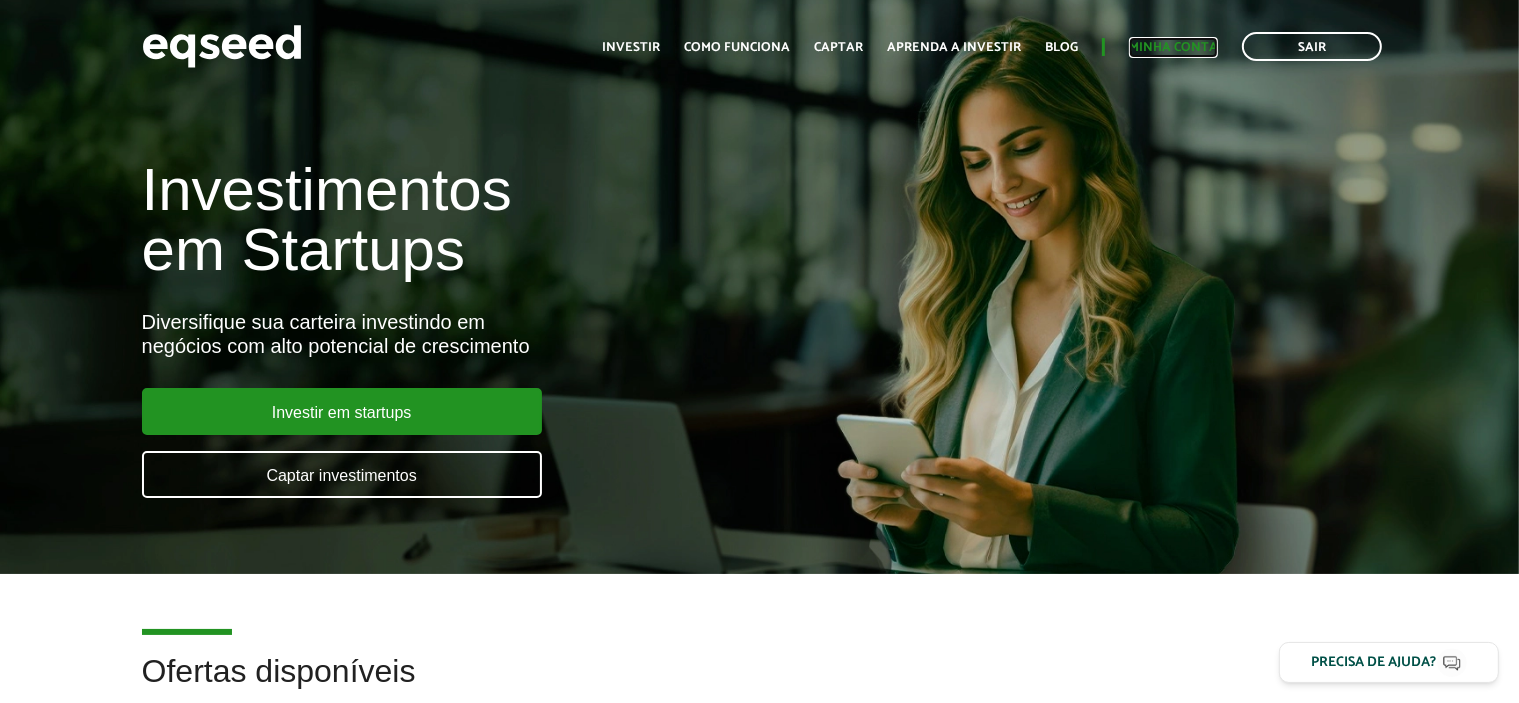 click on "Minha conta" at bounding box center (1173, 47) 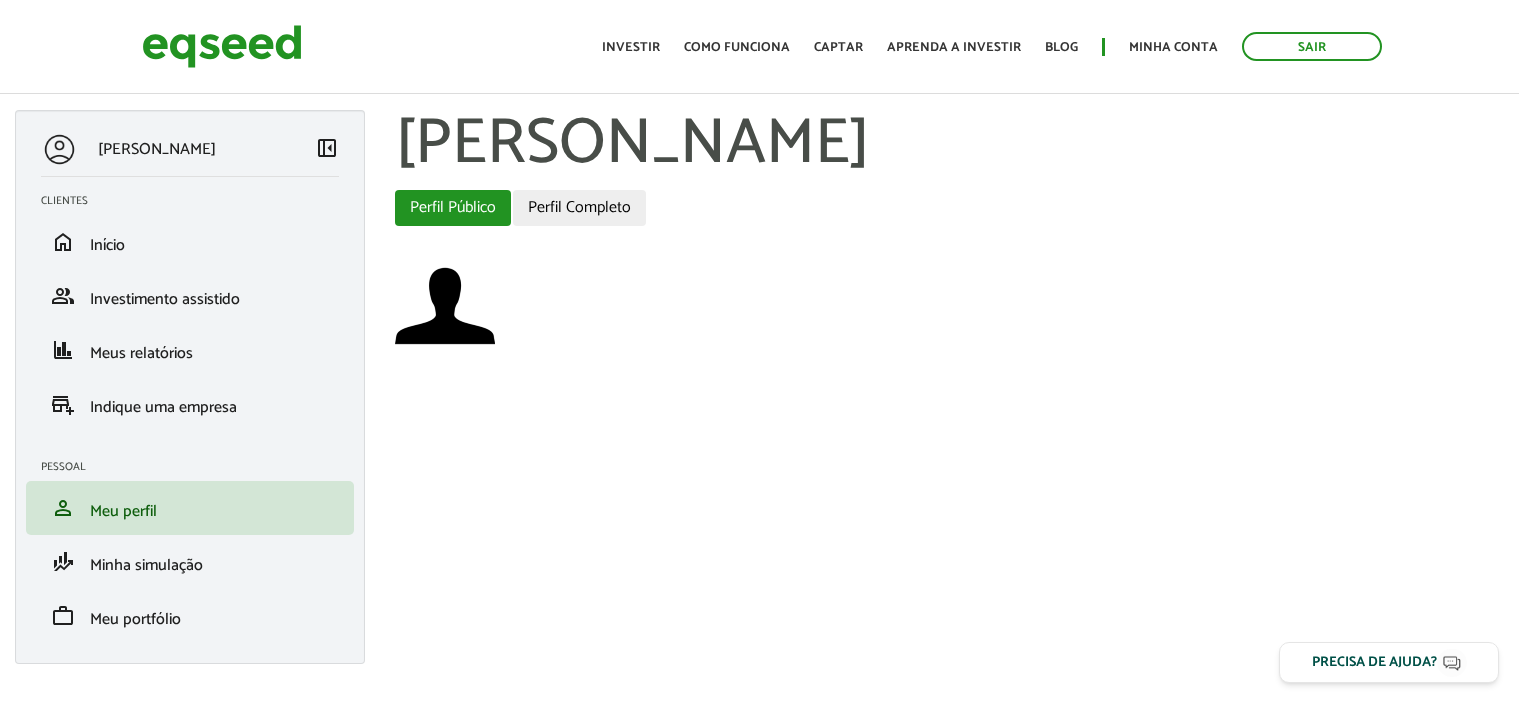 scroll, scrollTop: 0, scrollLeft: 0, axis: both 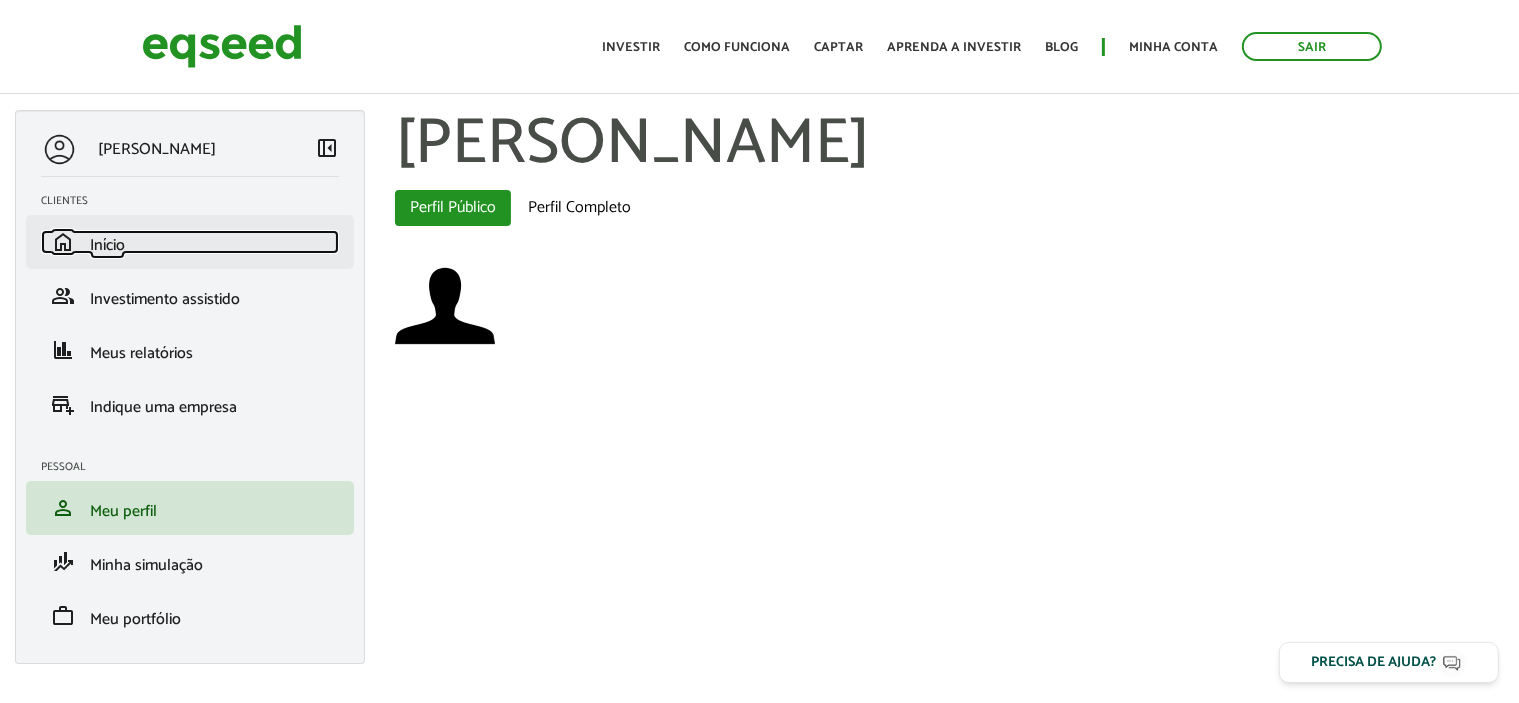 click on "Início" at bounding box center [107, 245] 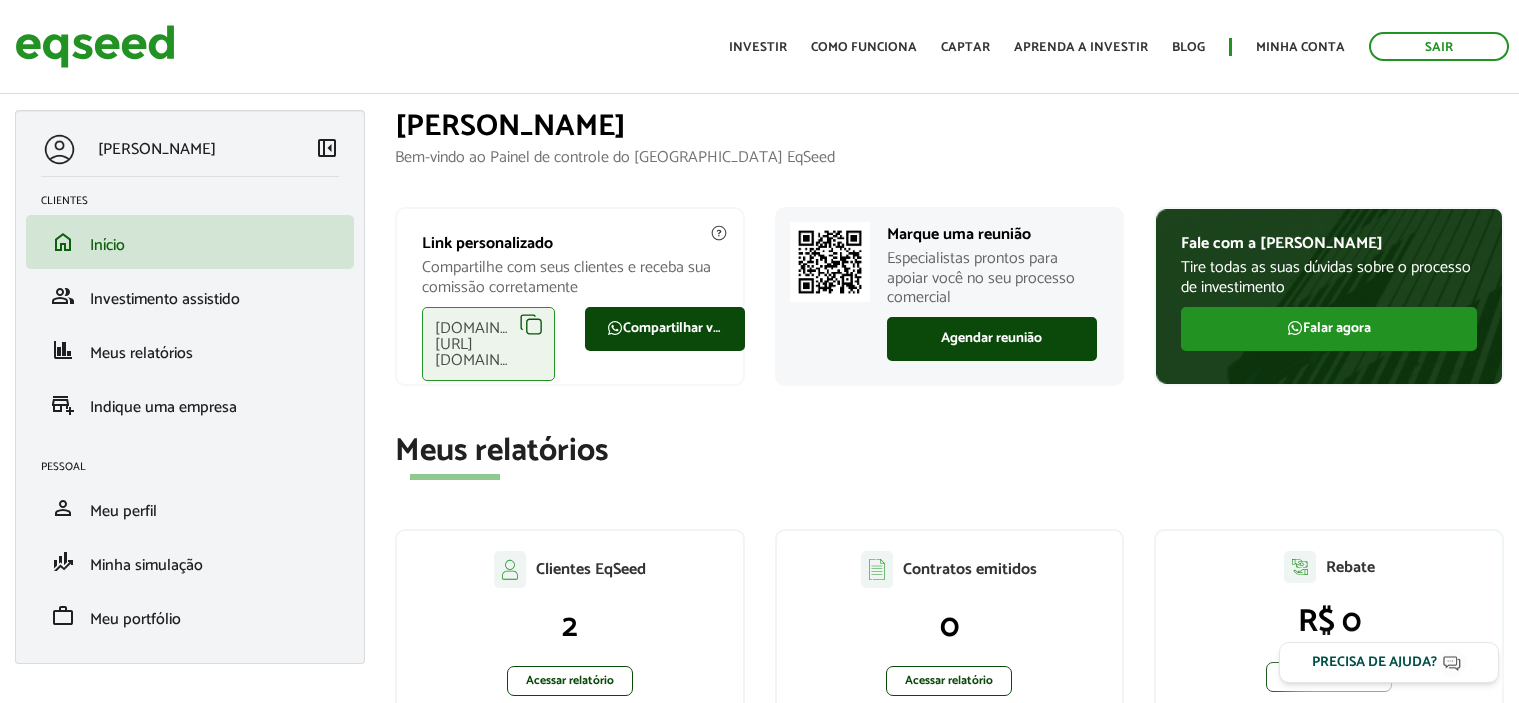 scroll, scrollTop: 0, scrollLeft: 0, axis: both 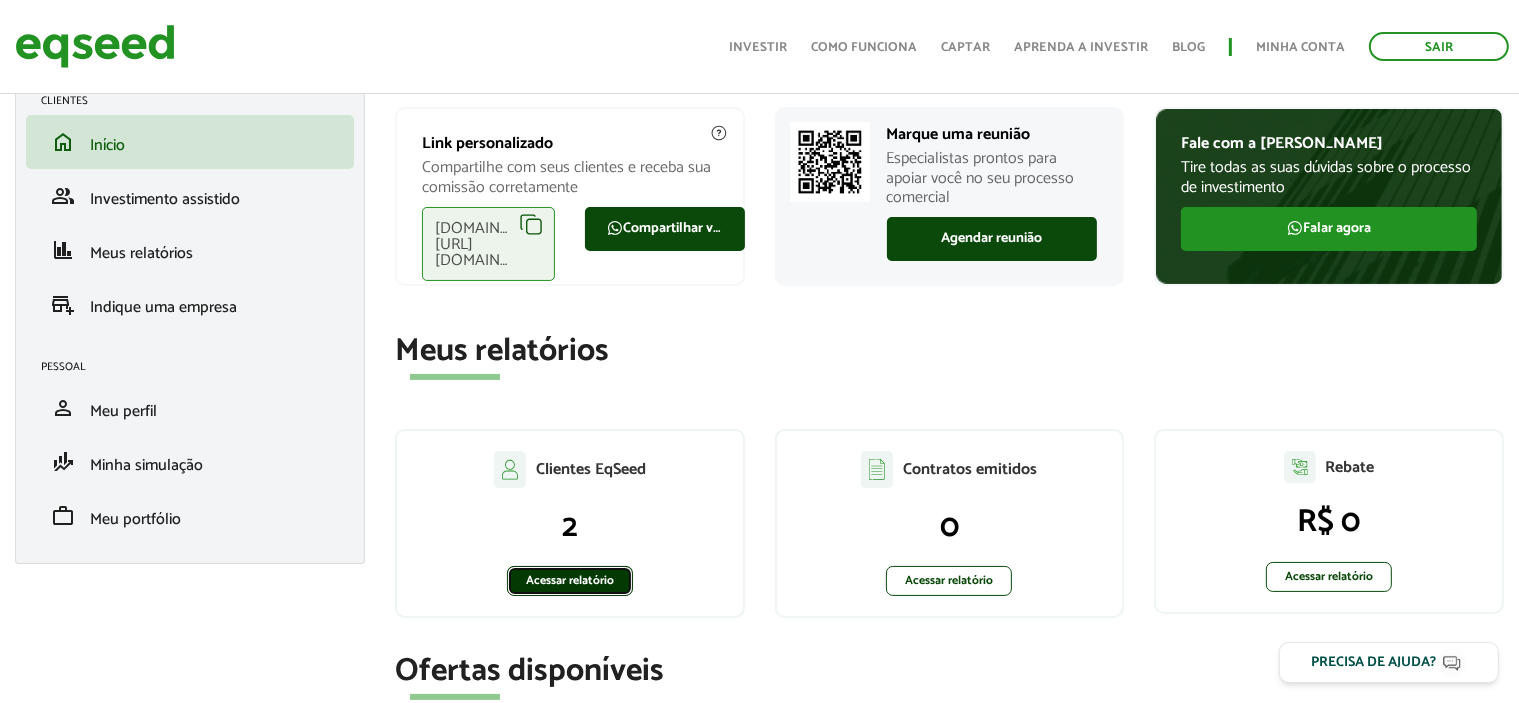 click on "Acessar relatório" at bounding box center [570, 581] 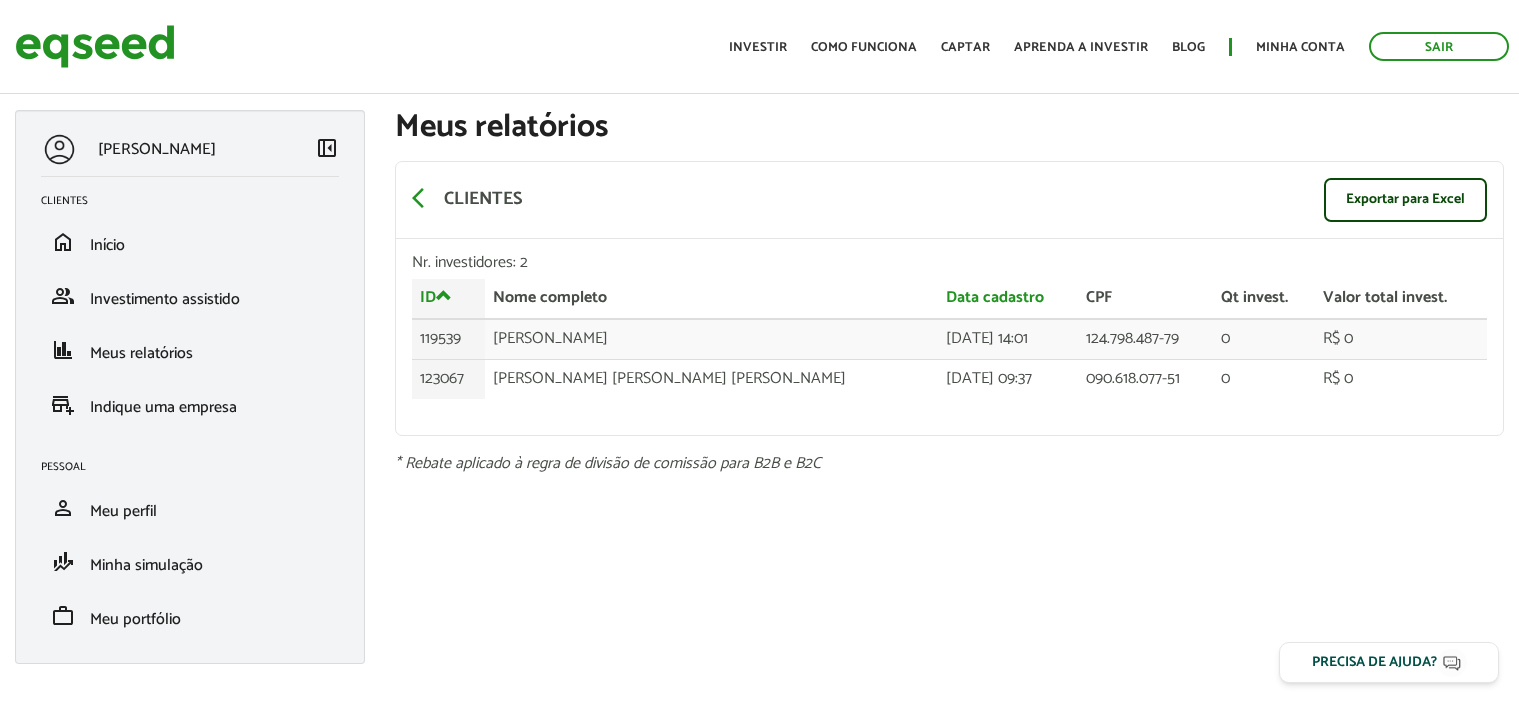 scroll, scrollTop: 0, scrollLeft: 0, axis: both 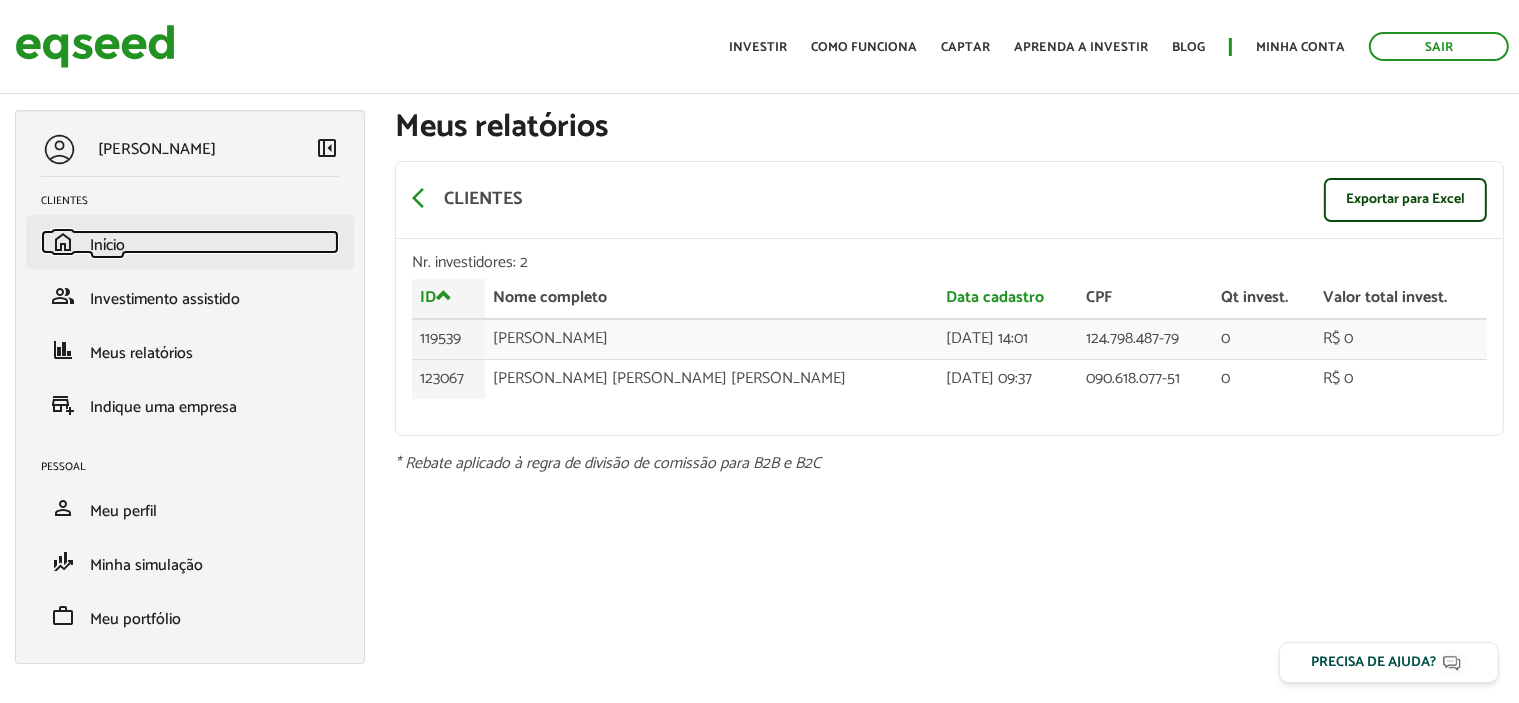 click on "Início" at bounding box center [107, 245] 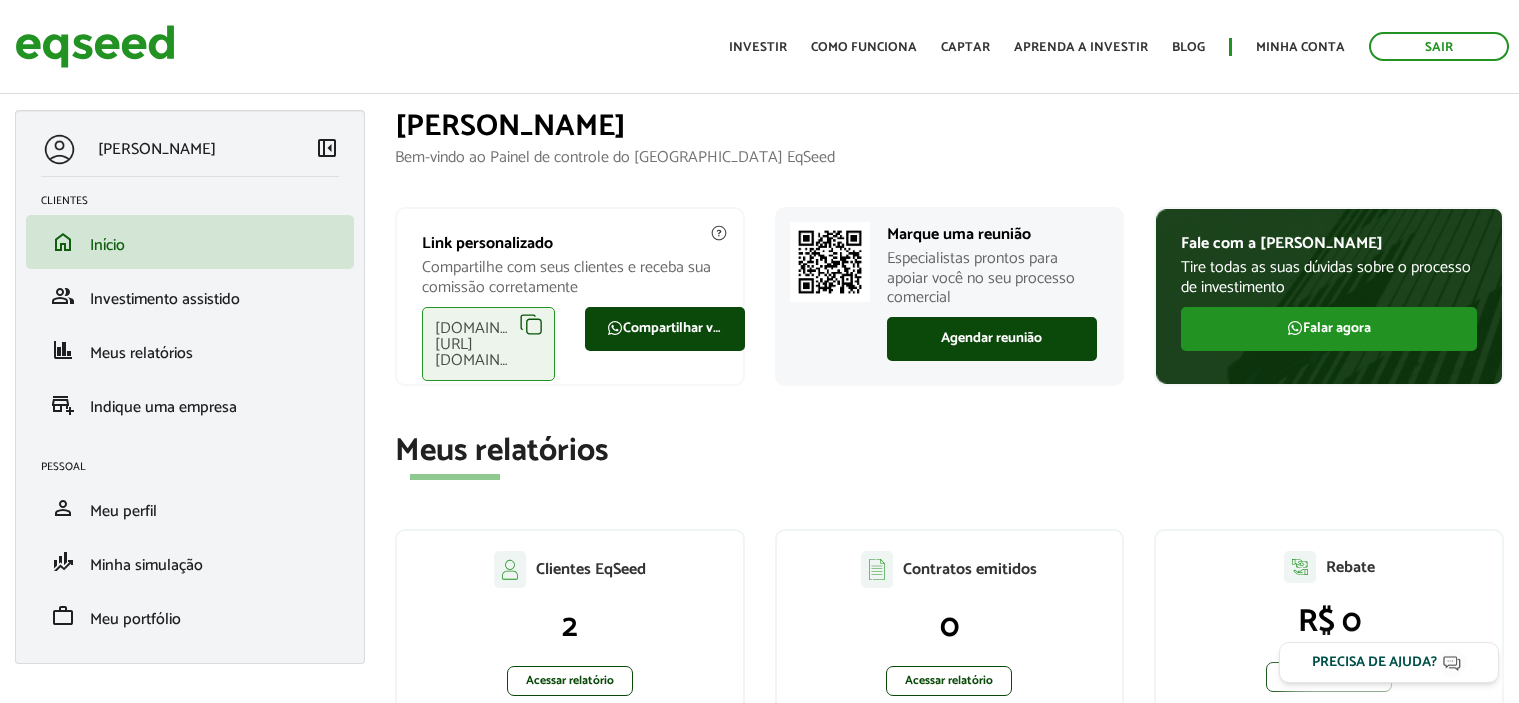 scroll, scrollTop: 0, scrollLeft: 0, axis: both 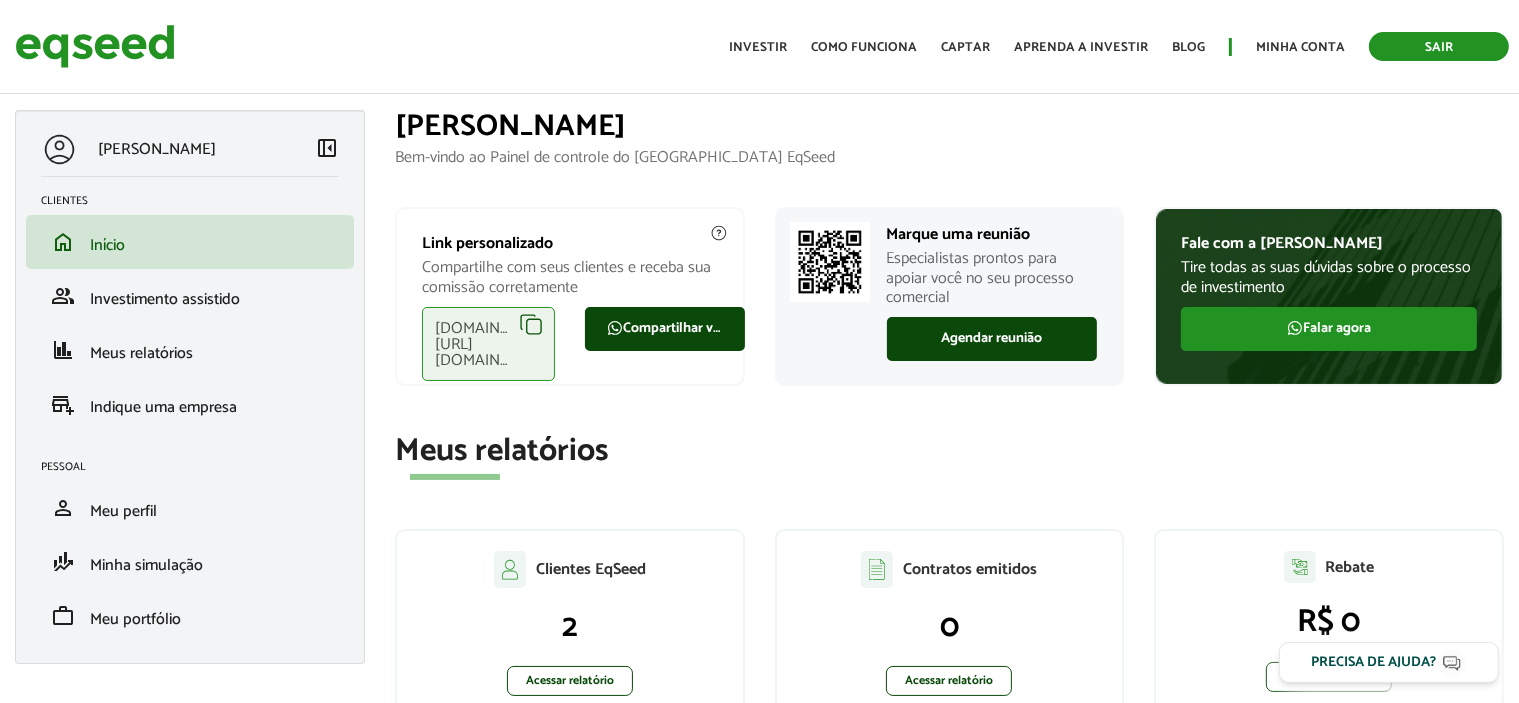 click on "Sair" at bounding box center (1439, 46) 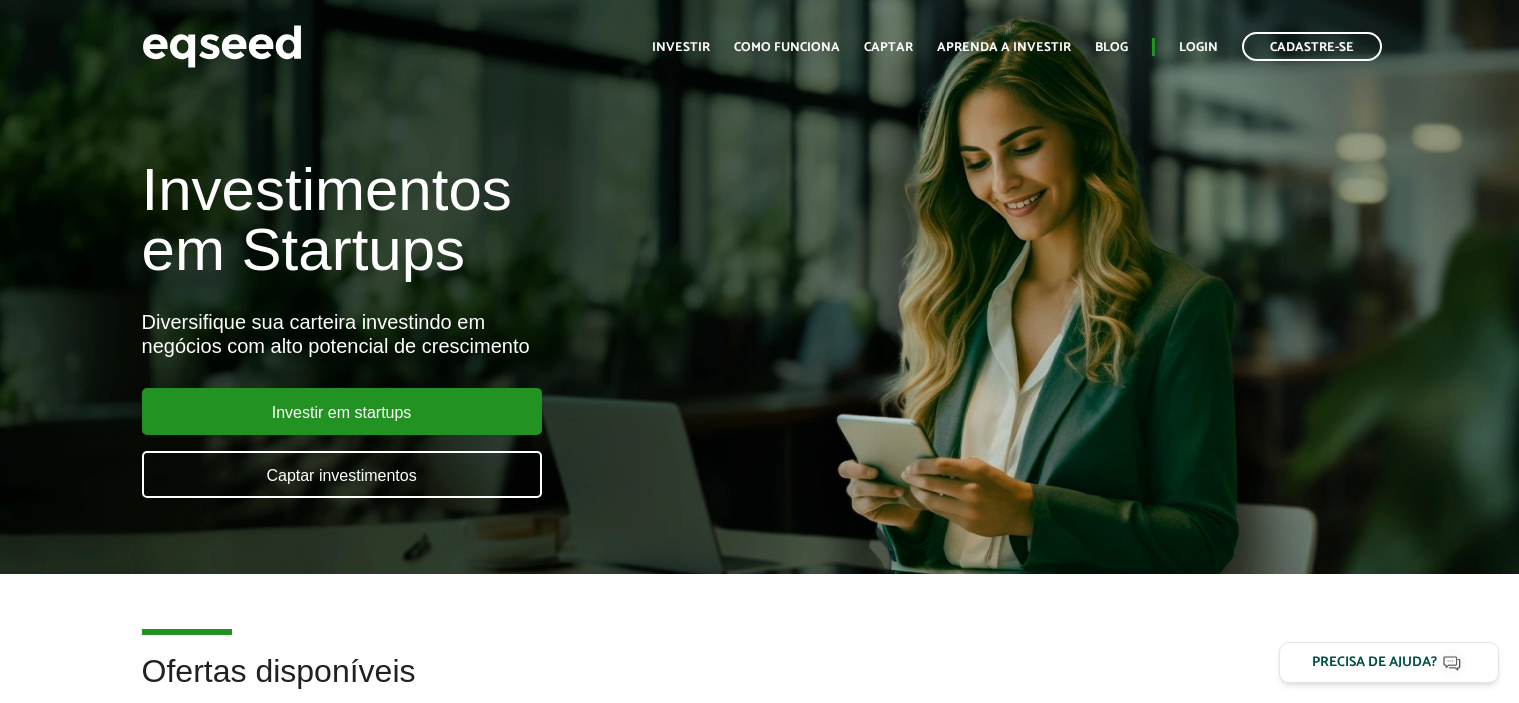 scroll, scrollTop: 0, scrollLeft: 0, axis: both 